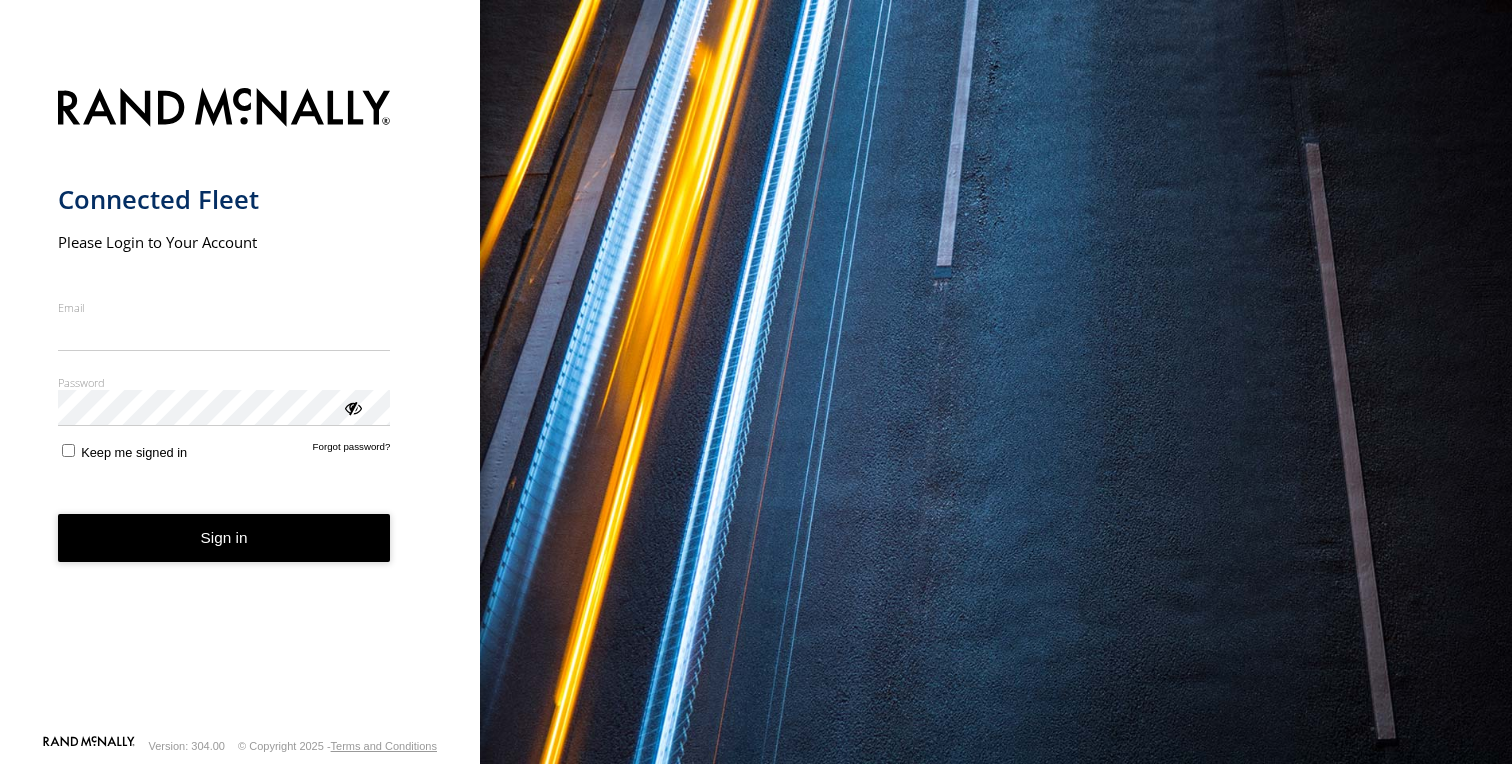 scroll, scrollTop: 0, scrollLeft: 0, axis: both 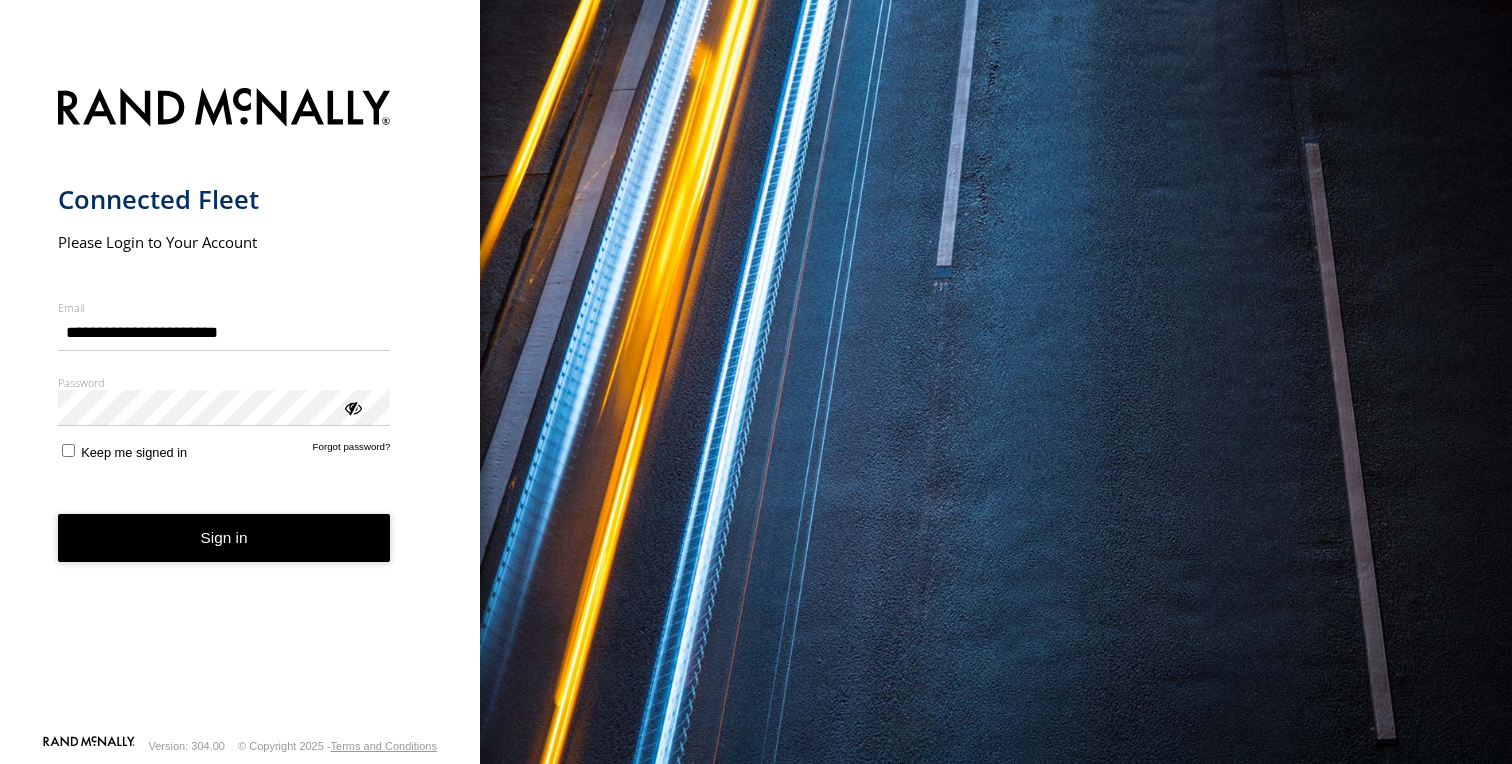 click on "Sign in" at bounding box center (224, 538) 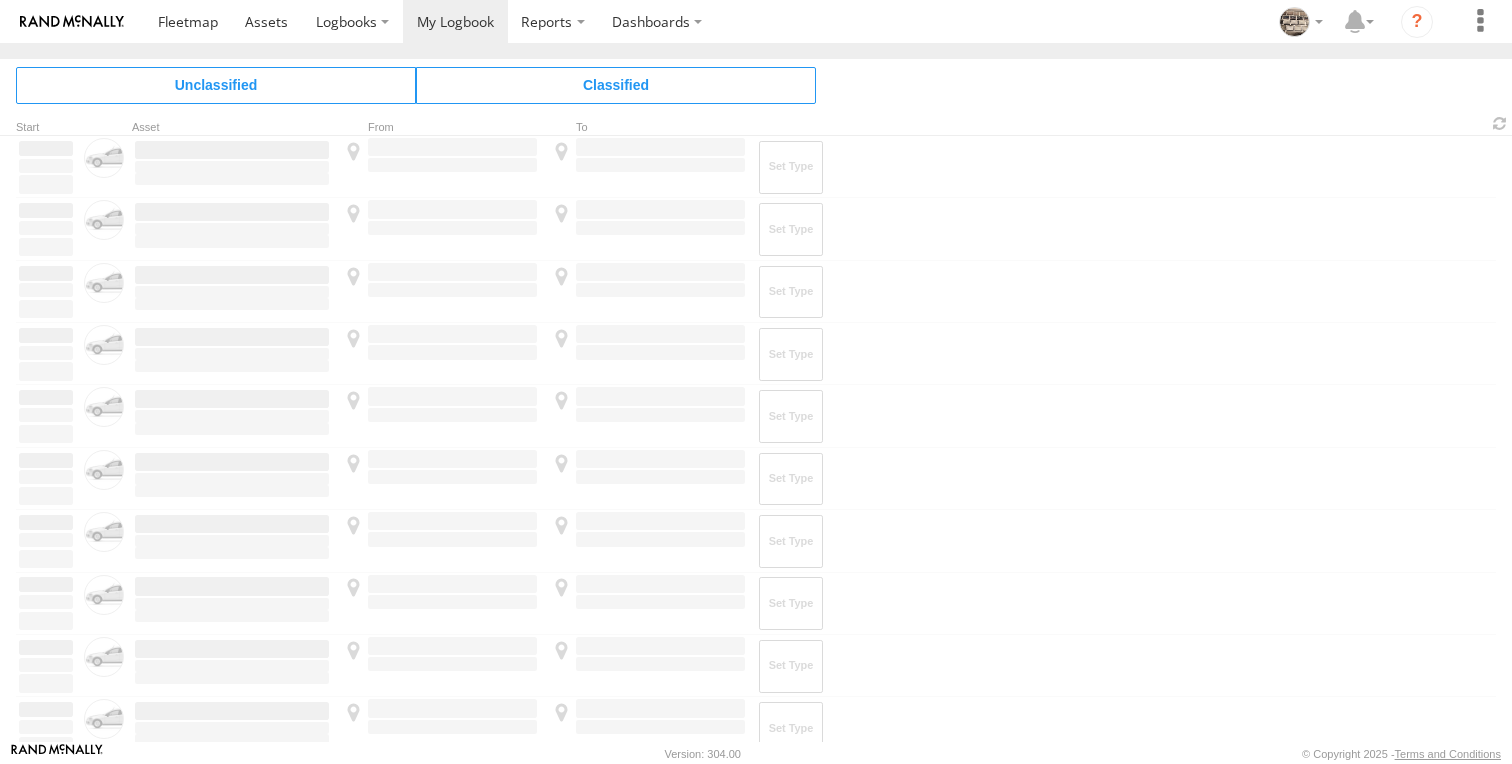 scroll, scrollTop: 0, scrollLeft: 0, axis: both 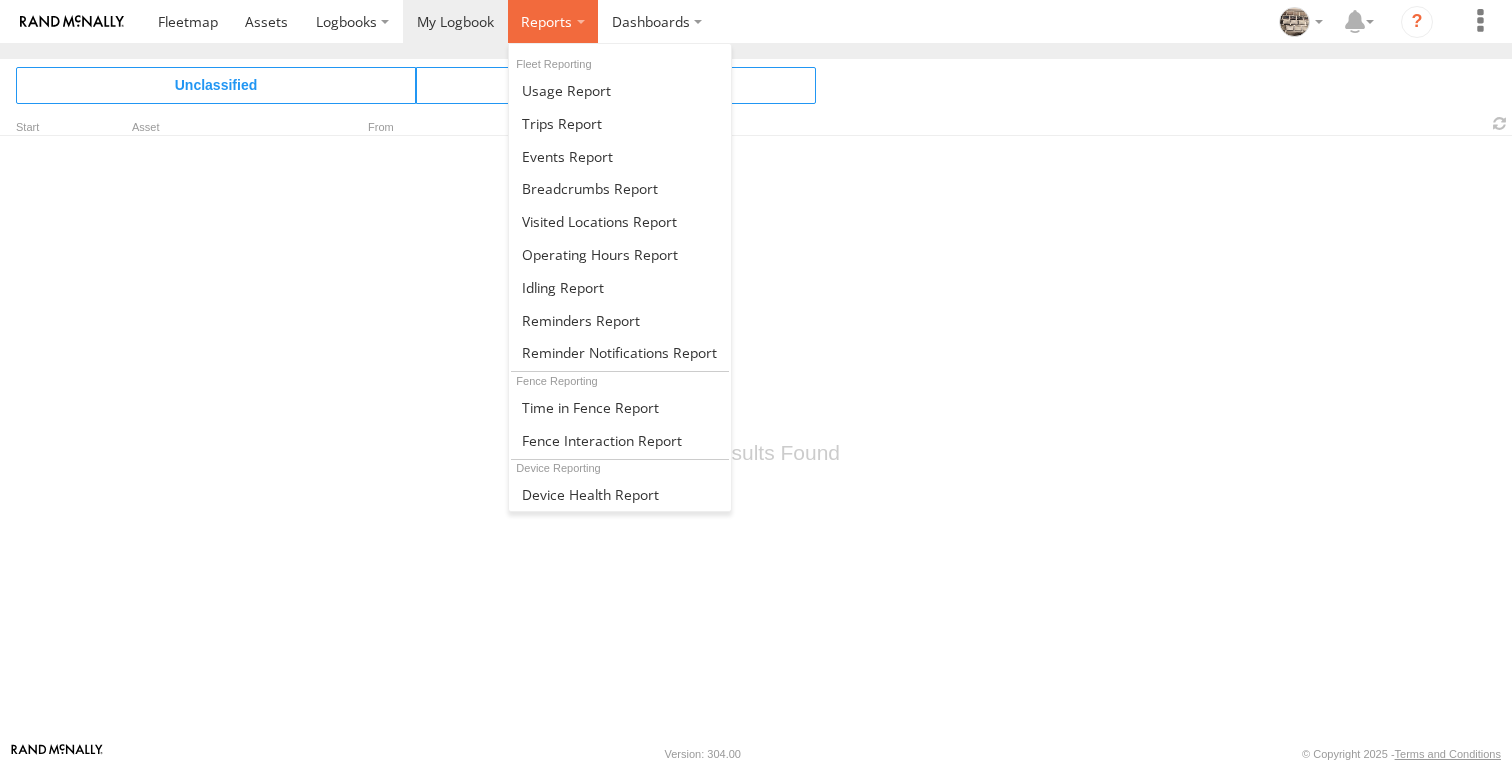 click at bounding box center (546, 21) 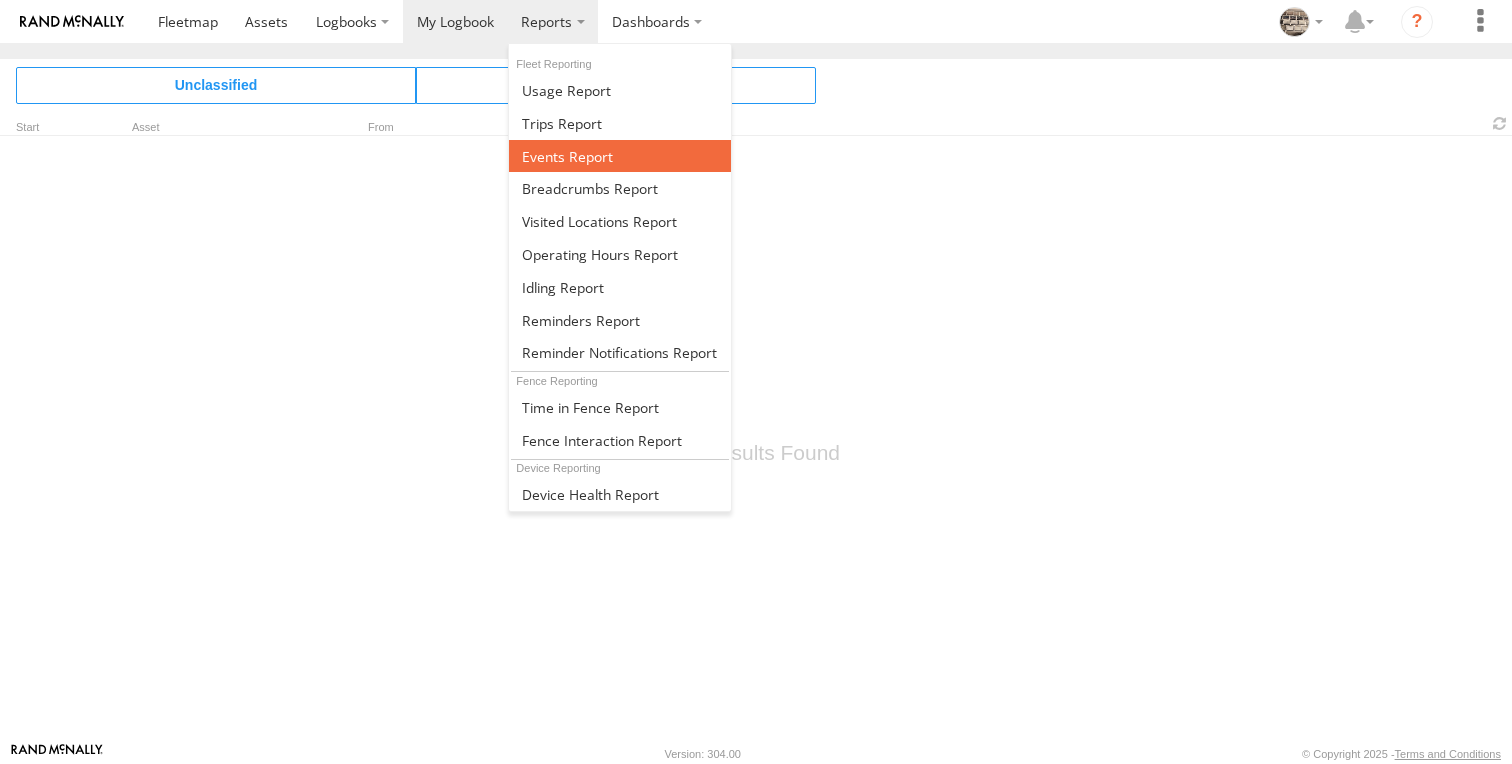 click at bounding box center [567, 156] 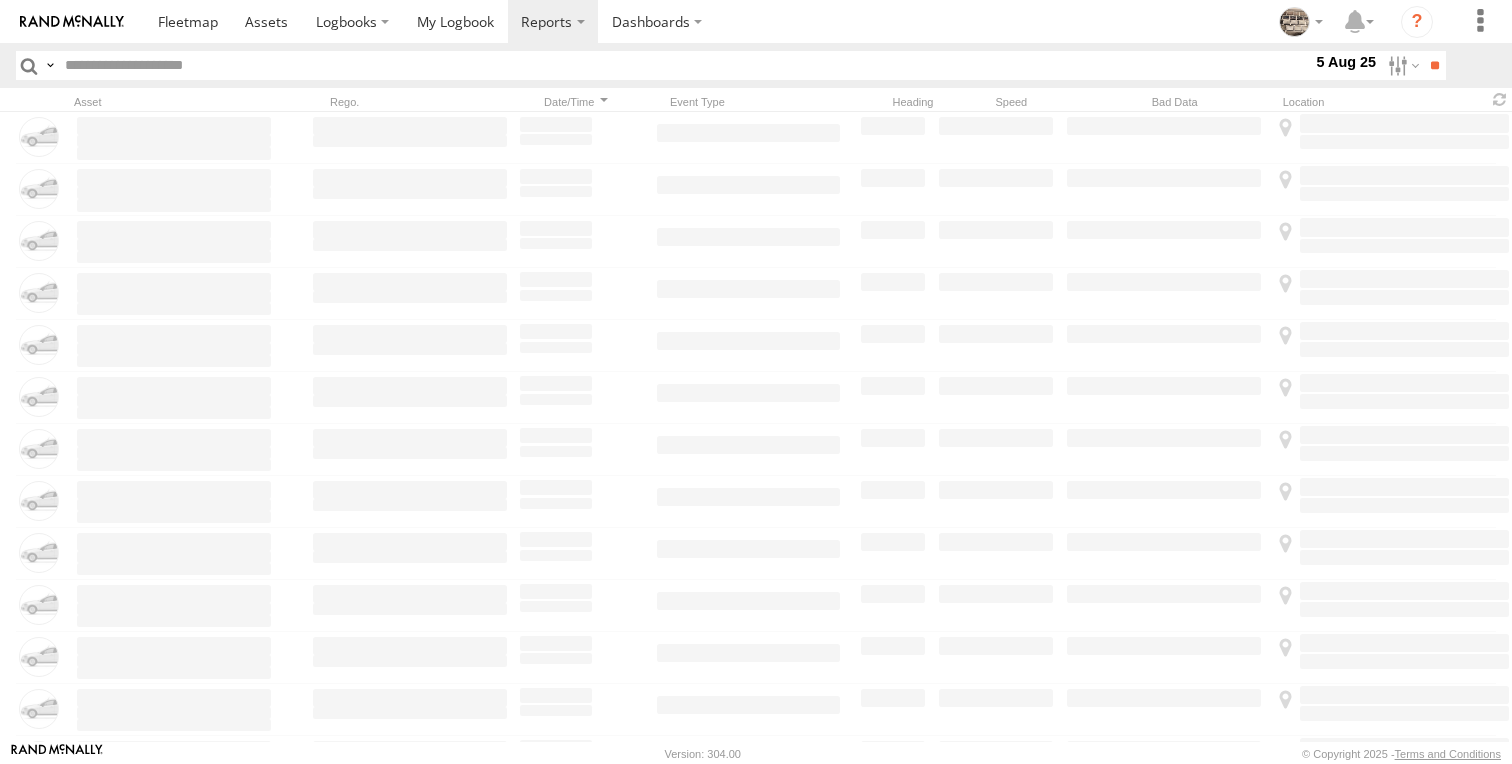 scroll, scrollTop: 0, scrollLeft: 0, axis: both 